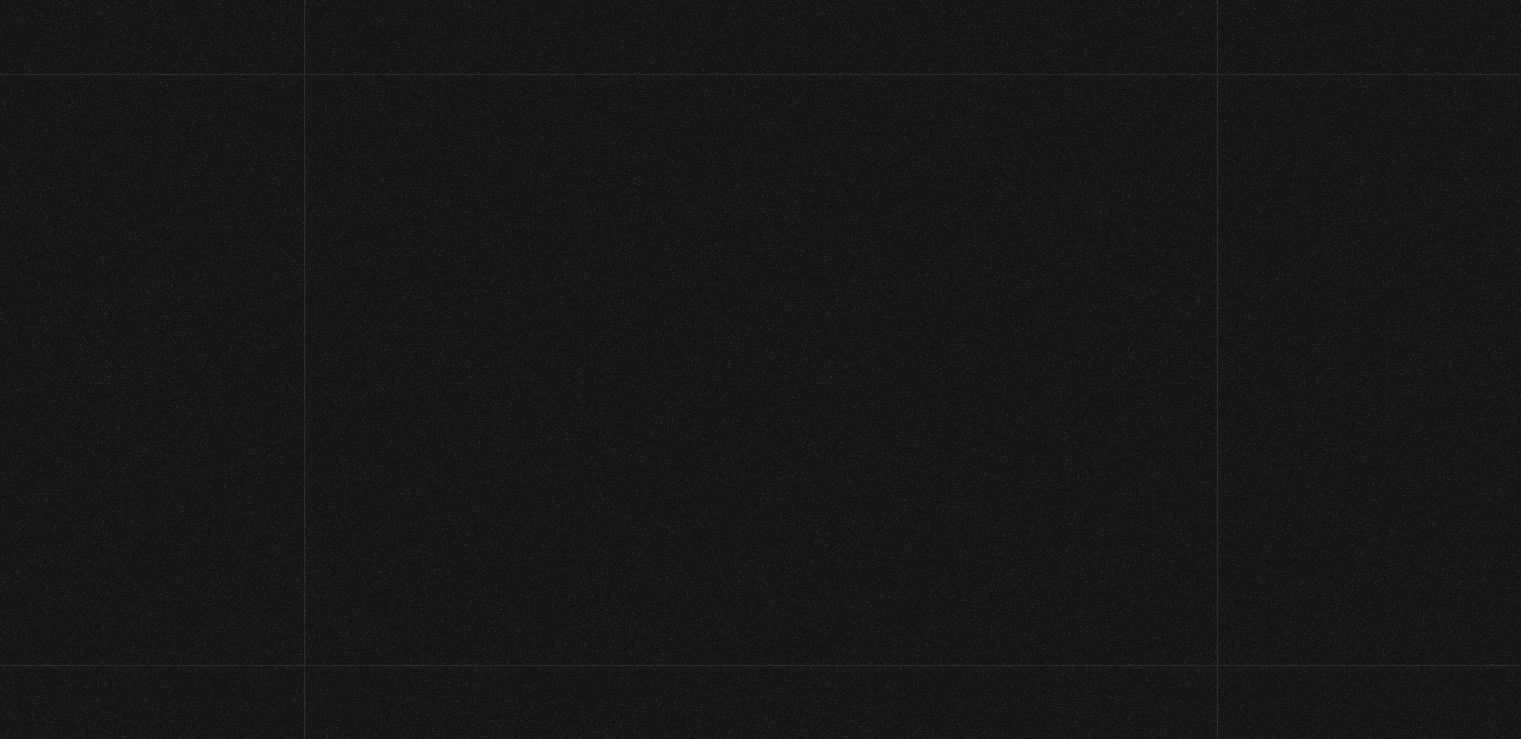 scroll, scrollTop: 0, scrollLeft: 0, axis: both 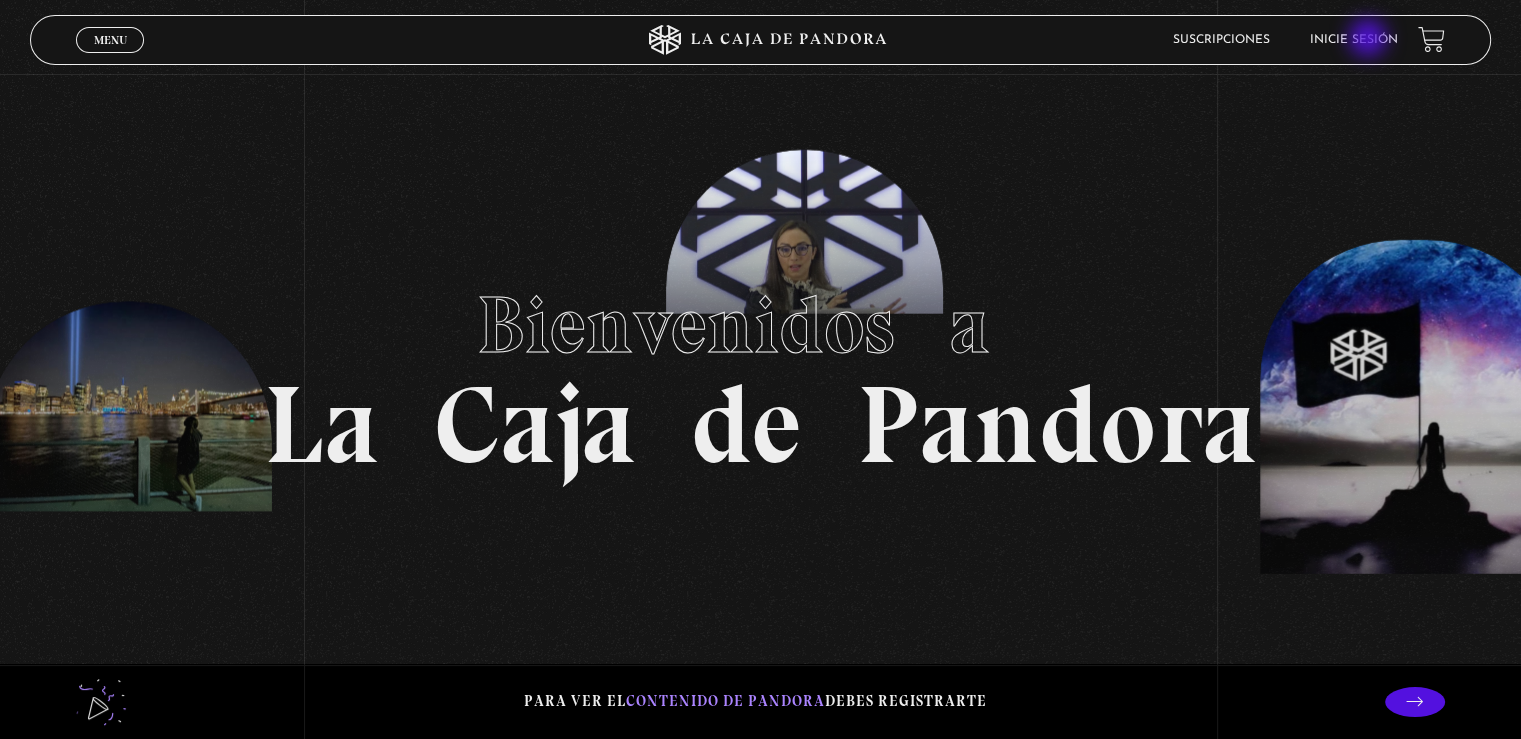 click on "Inicie sesión" at bounding box center (1354, 40) 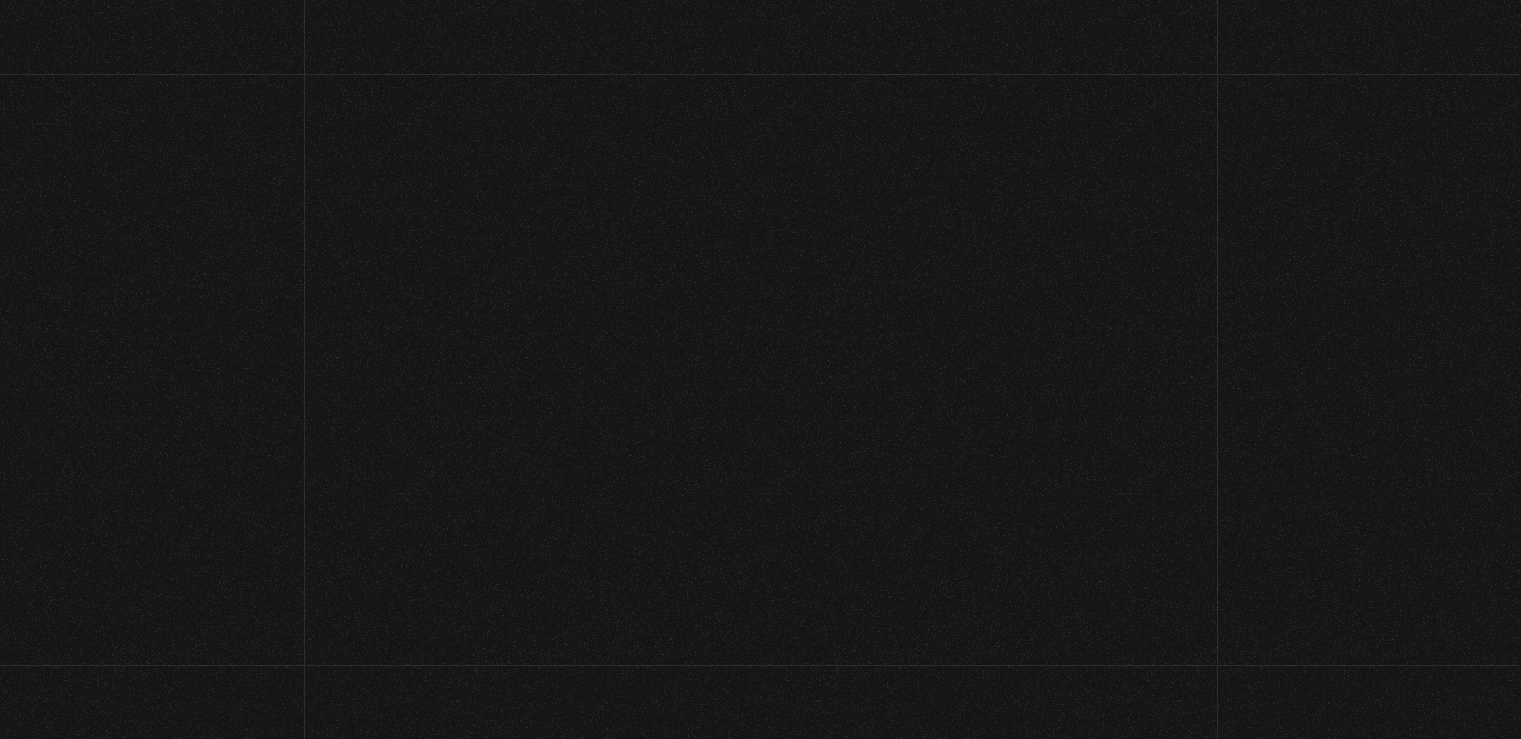scroll, scrollTop: 0, scrollLeft: 0, axis: both 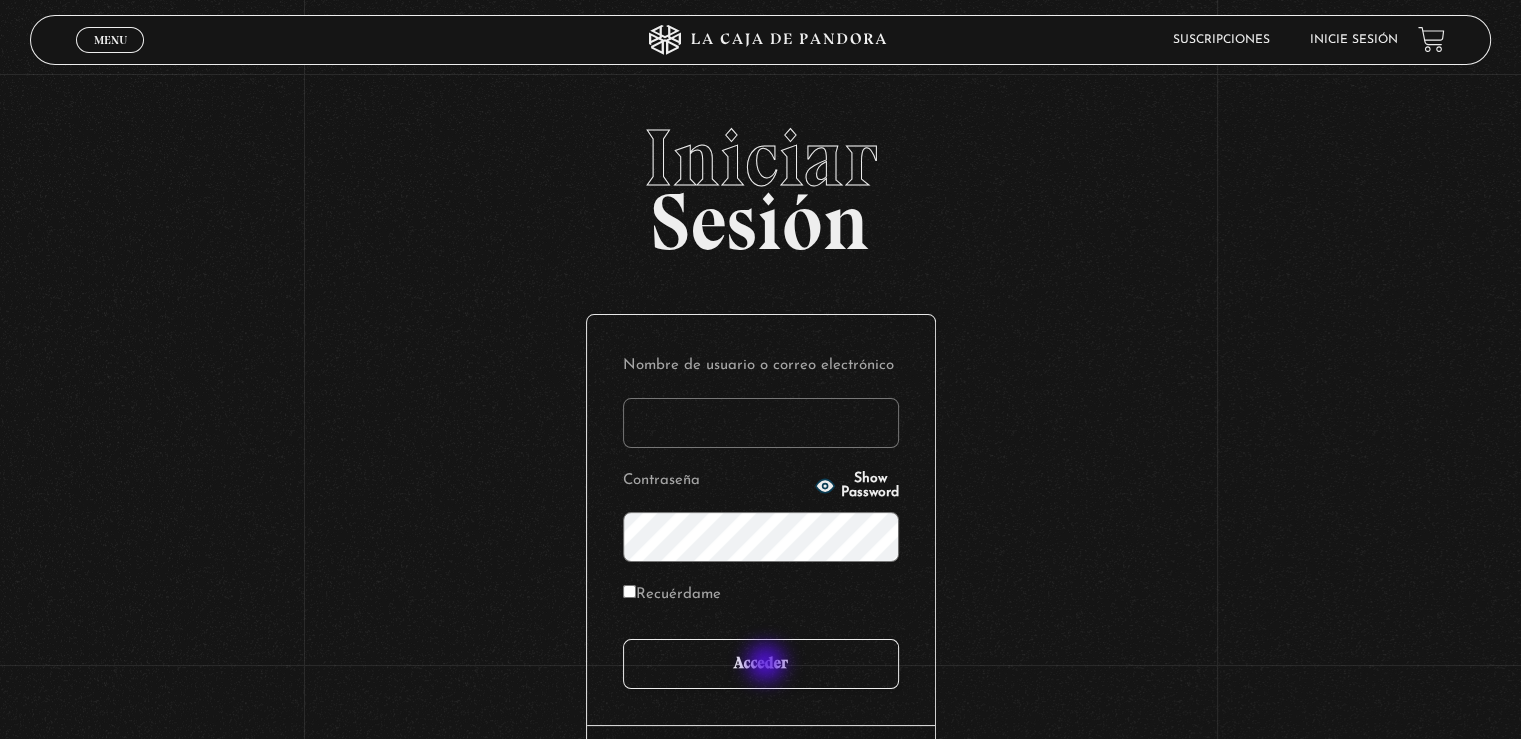 type on "[LAST]" 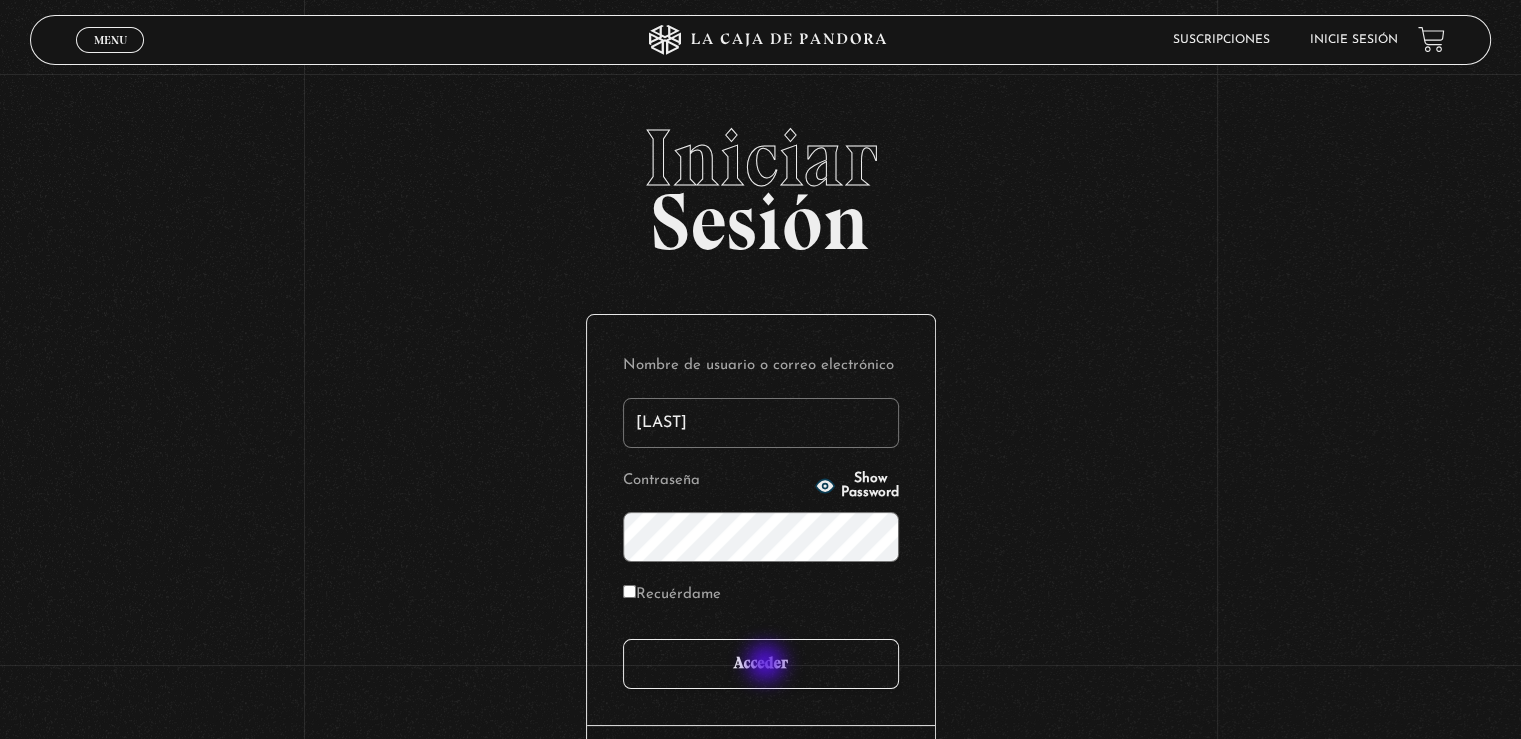 click on "Acceder" at bounding box center (761, 664) 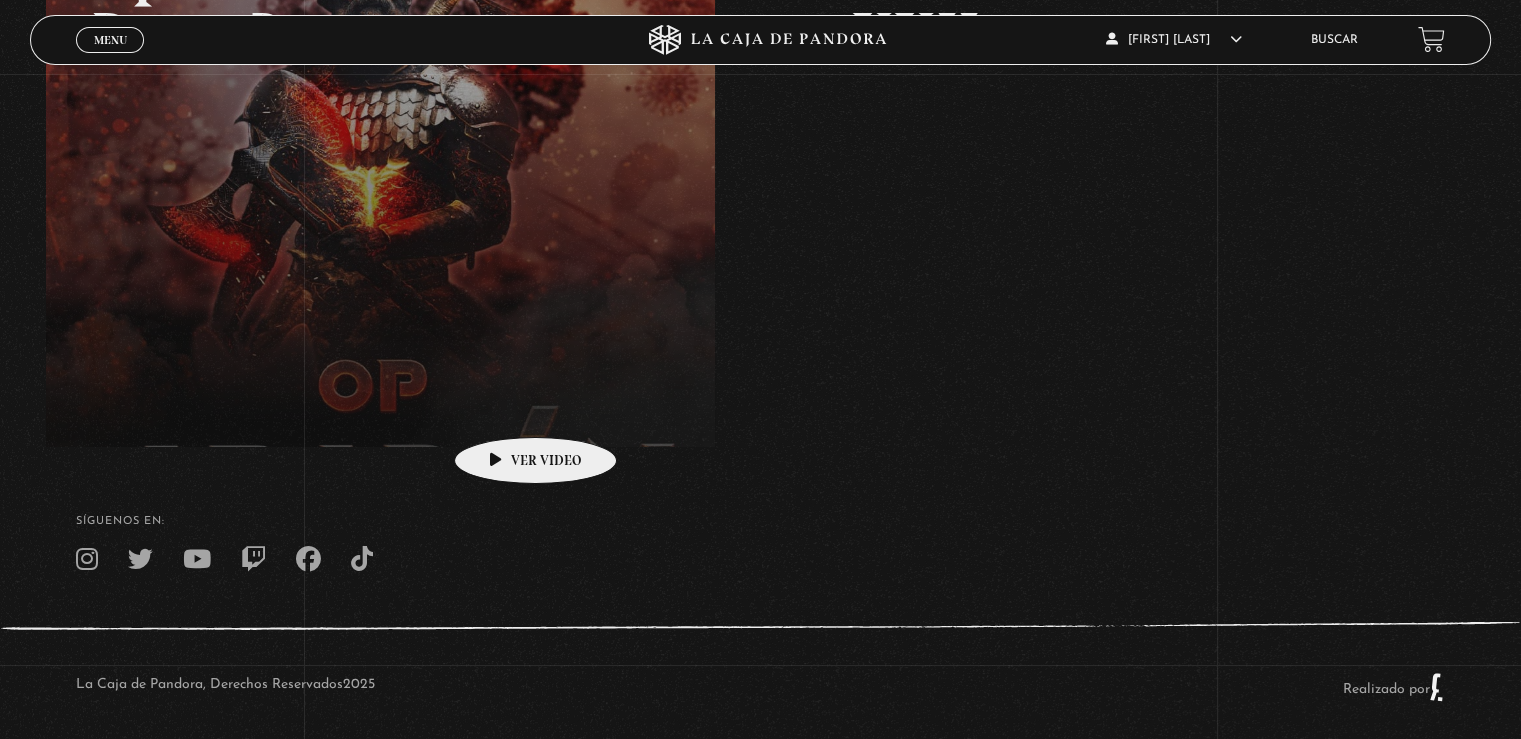 scroll, scrollTop: 0, scrollLeft: 0, axis: both 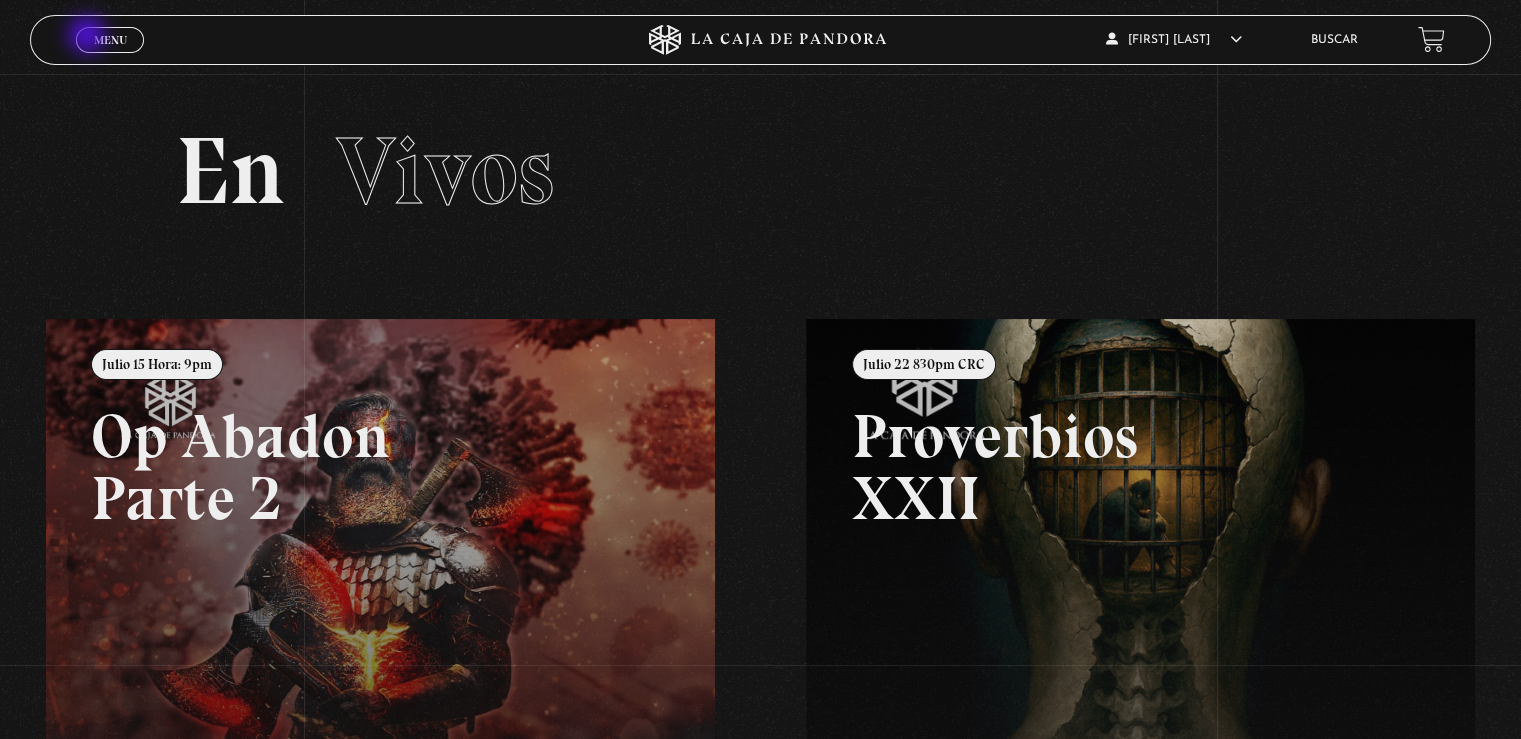 click on "Menu Cerrar" at bounding box center [110, 40] 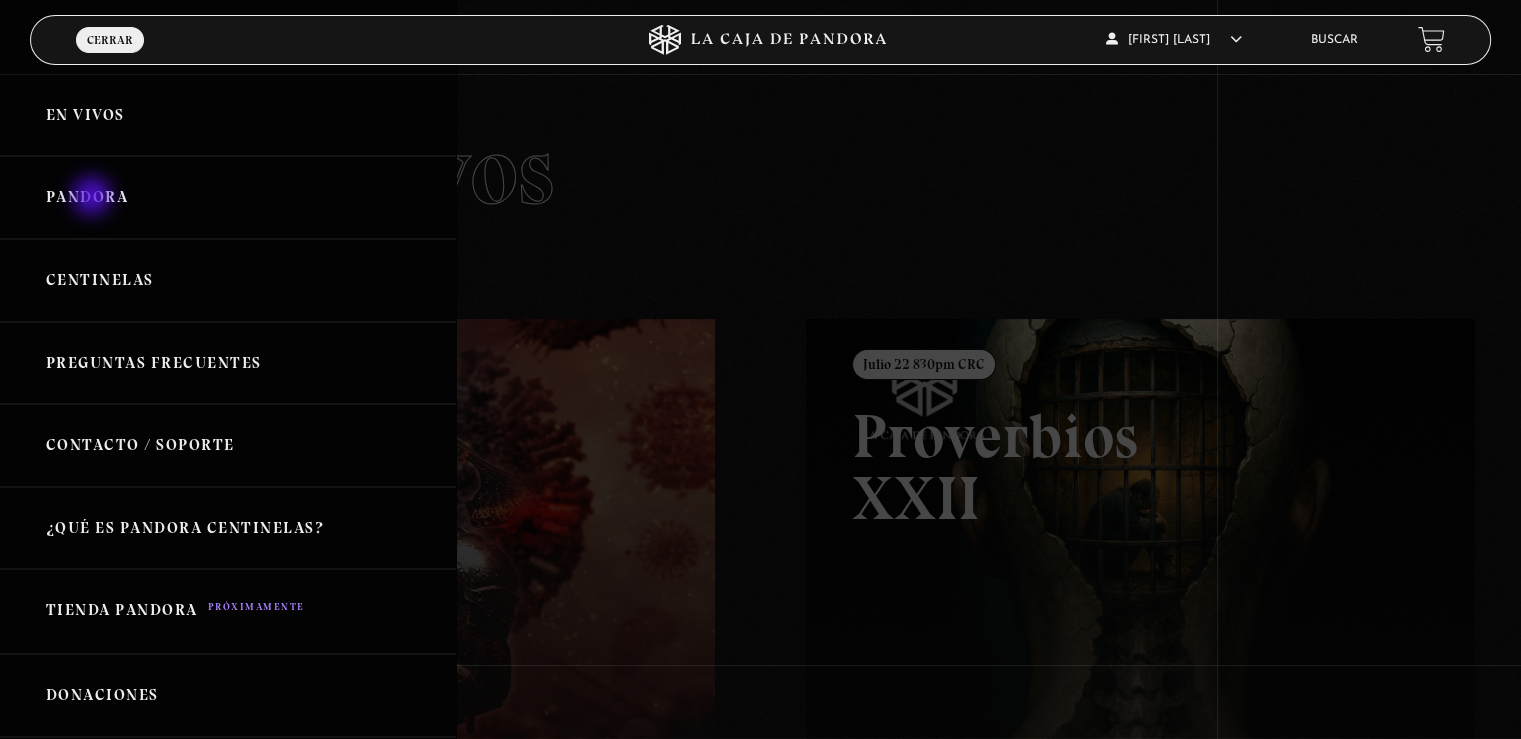 click on "Pandora" at bounding box center [228, 197] 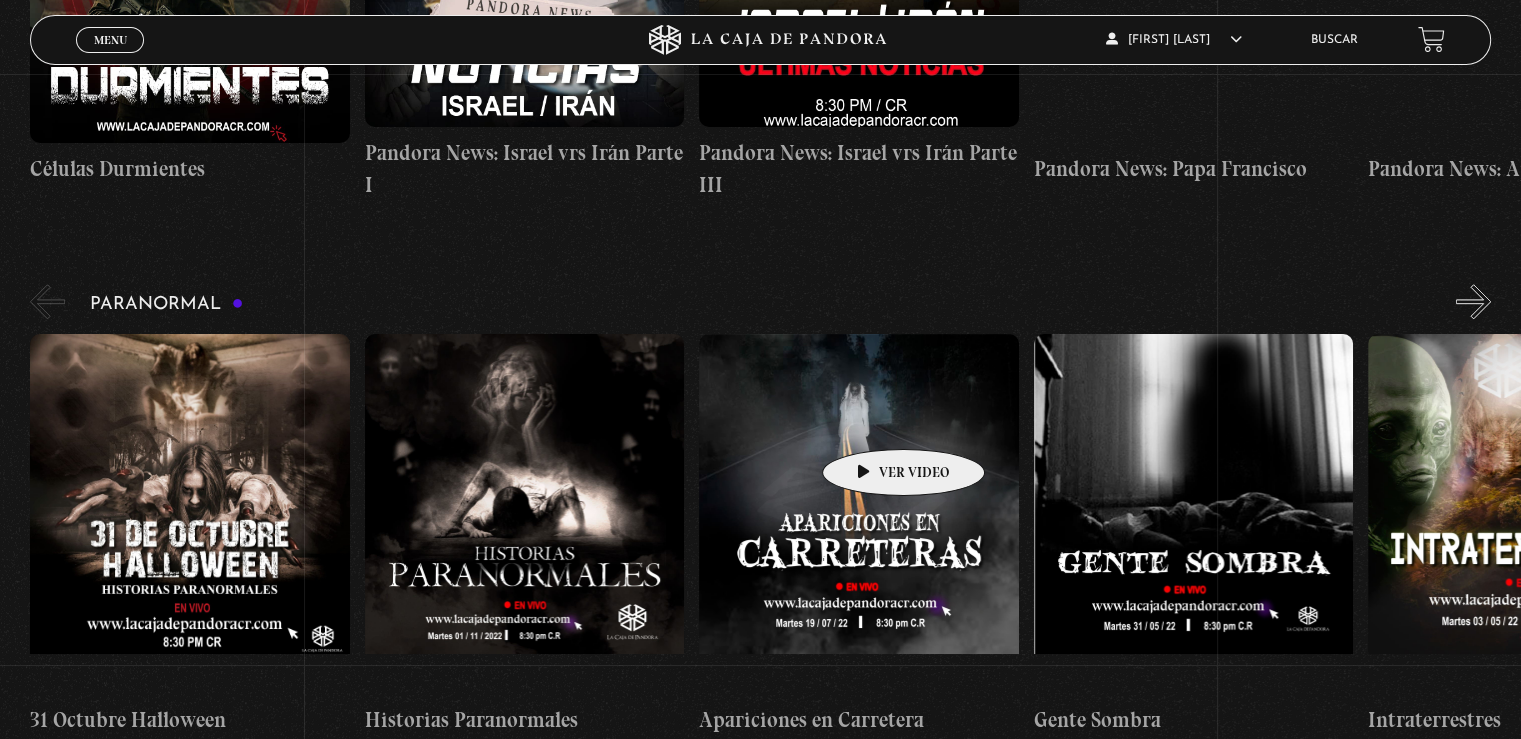 scroll, scrollTop: 1862, scrollLeft: 0, axis: vertical 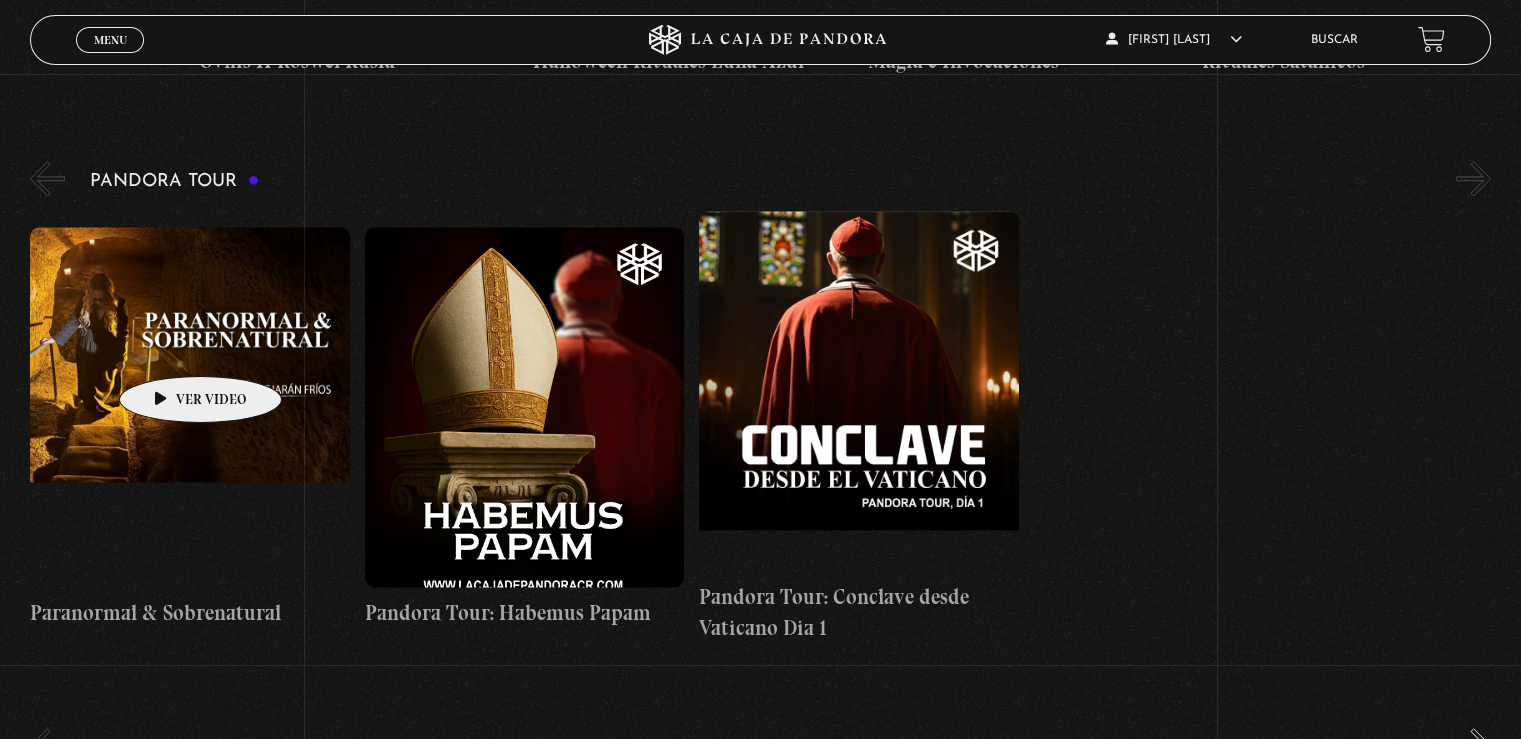 click at bounding box center [189, 407] 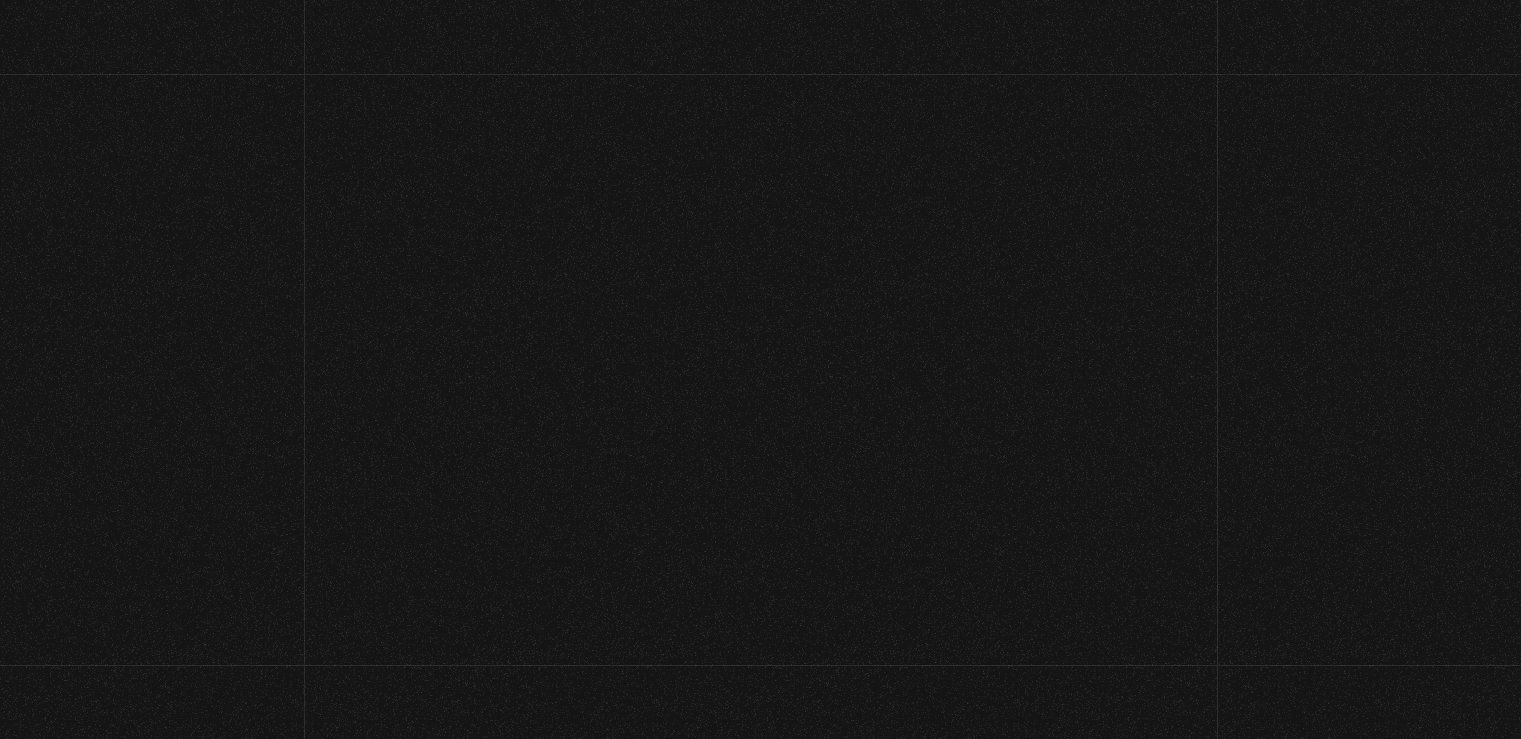scroll, scrollTop: 0, scrollLeft: 0, axis: both 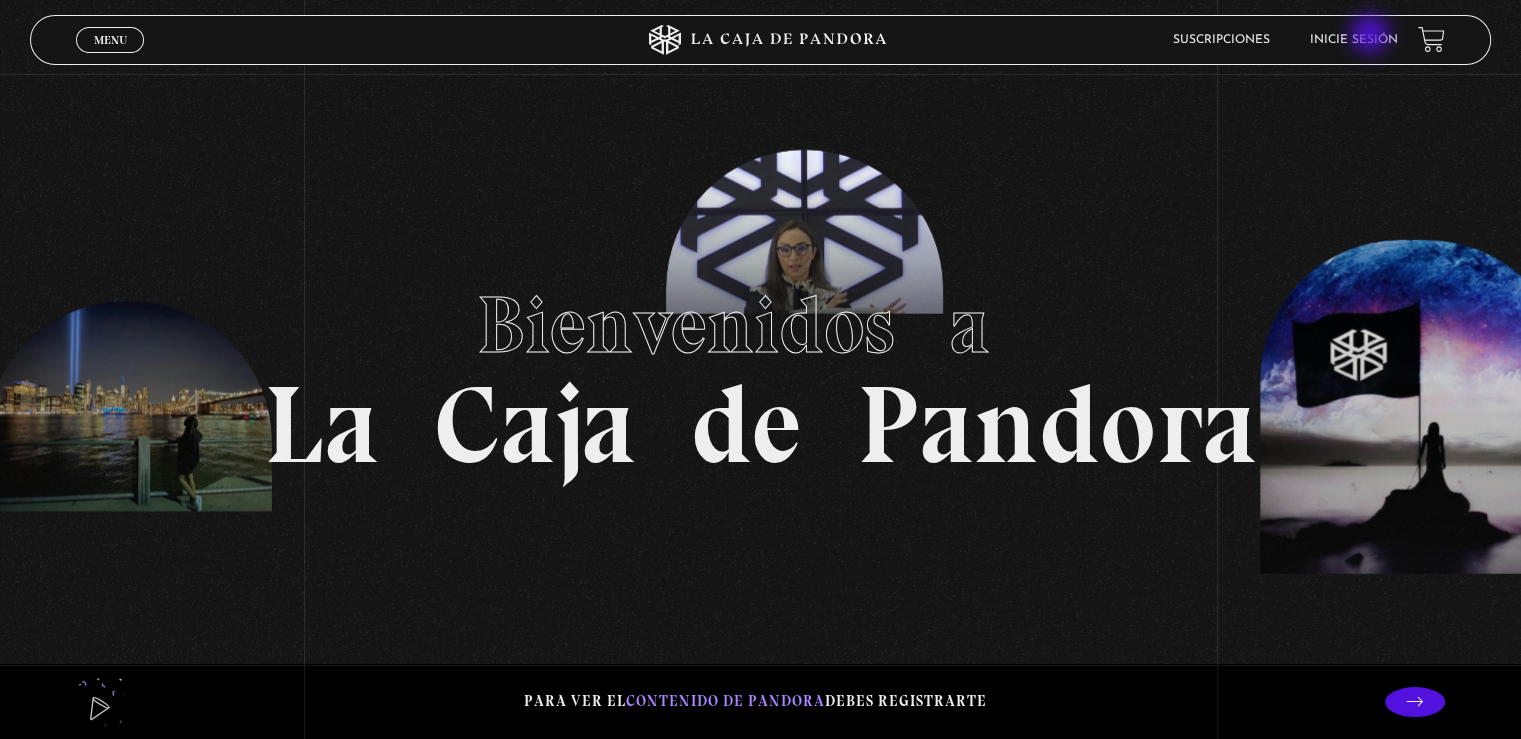 click on "Inicie sesión" at bounding box center [1354, 40] 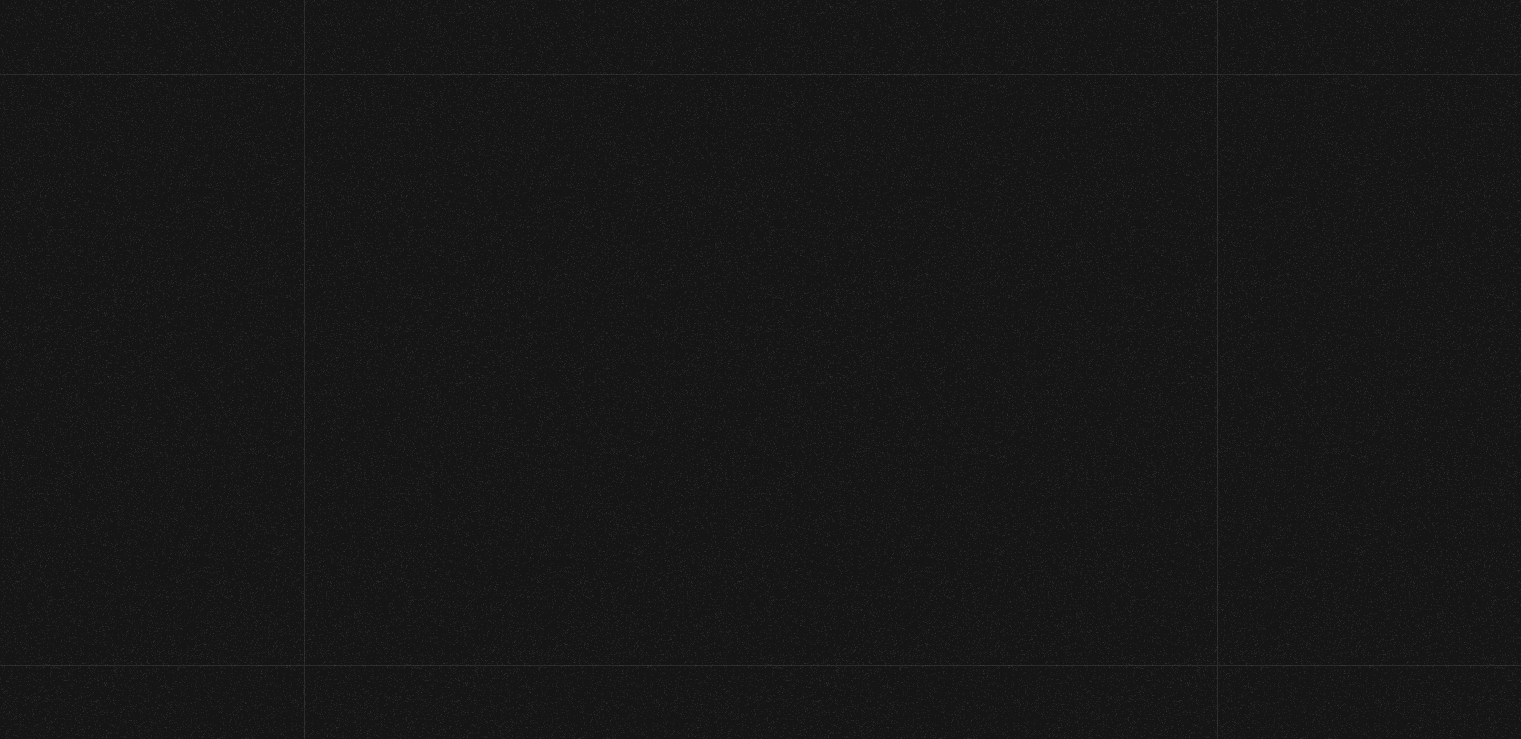 scroll, scrollTop: 0, scrollLeft: 0, axis: both 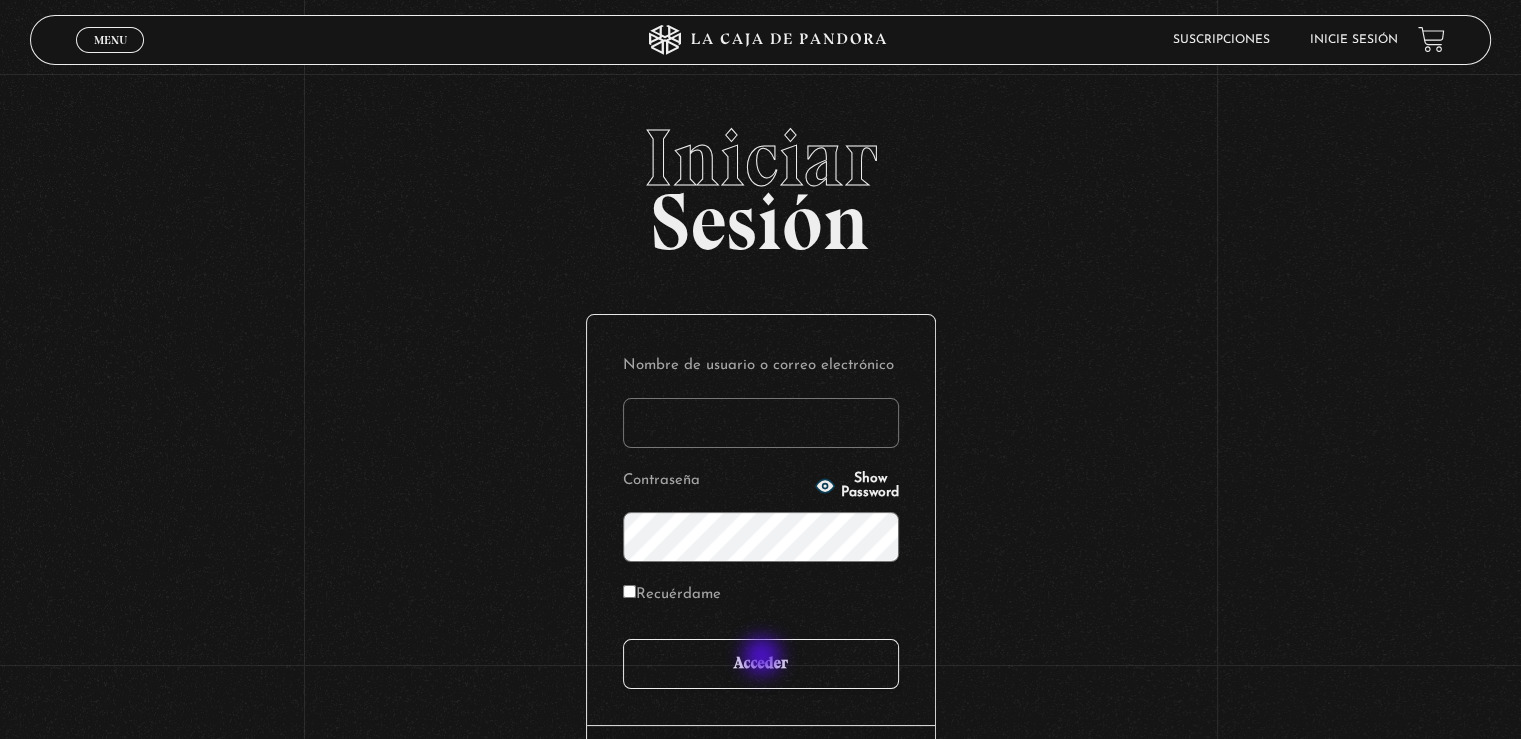 type on "[FIRST]" 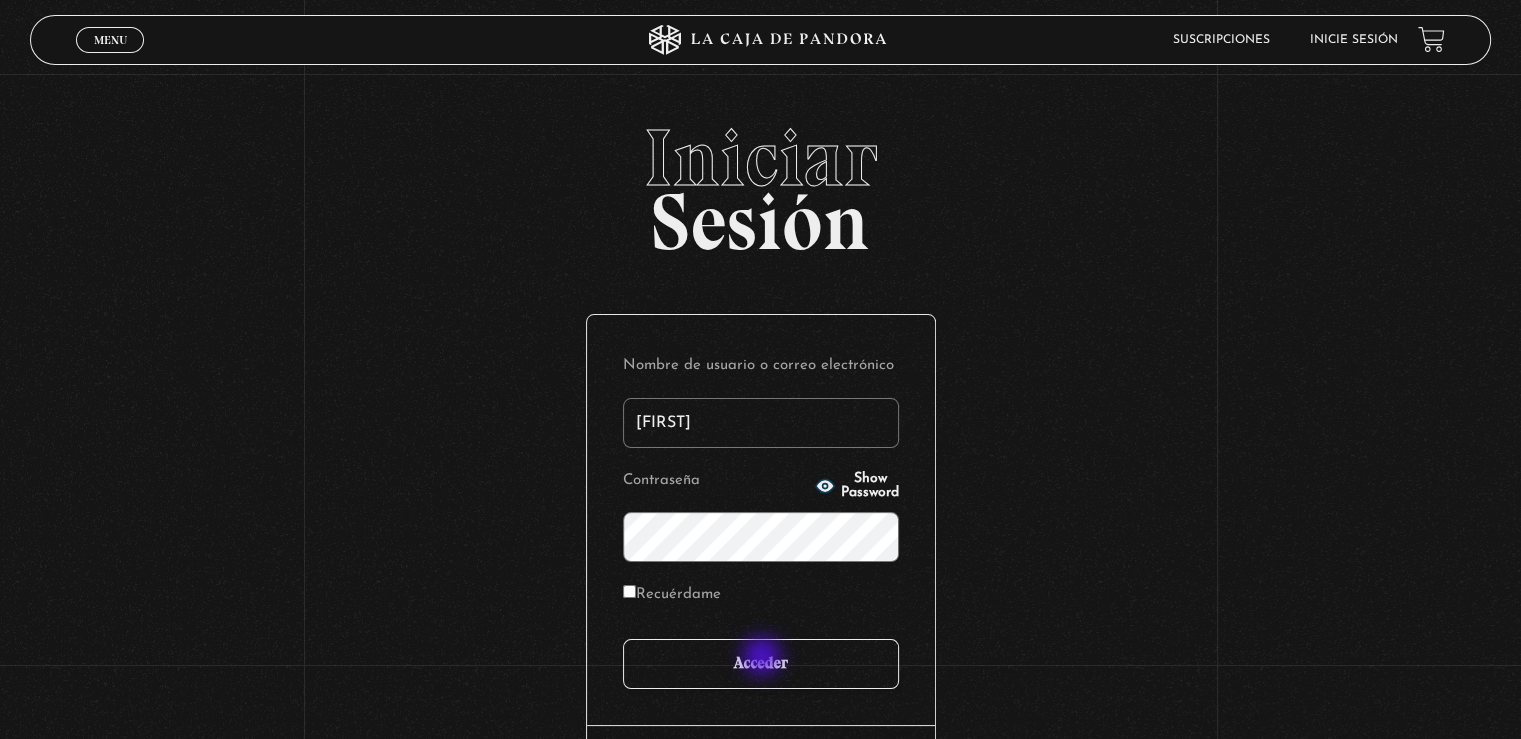 click on "Acceder" at bounding box center [761, 664] 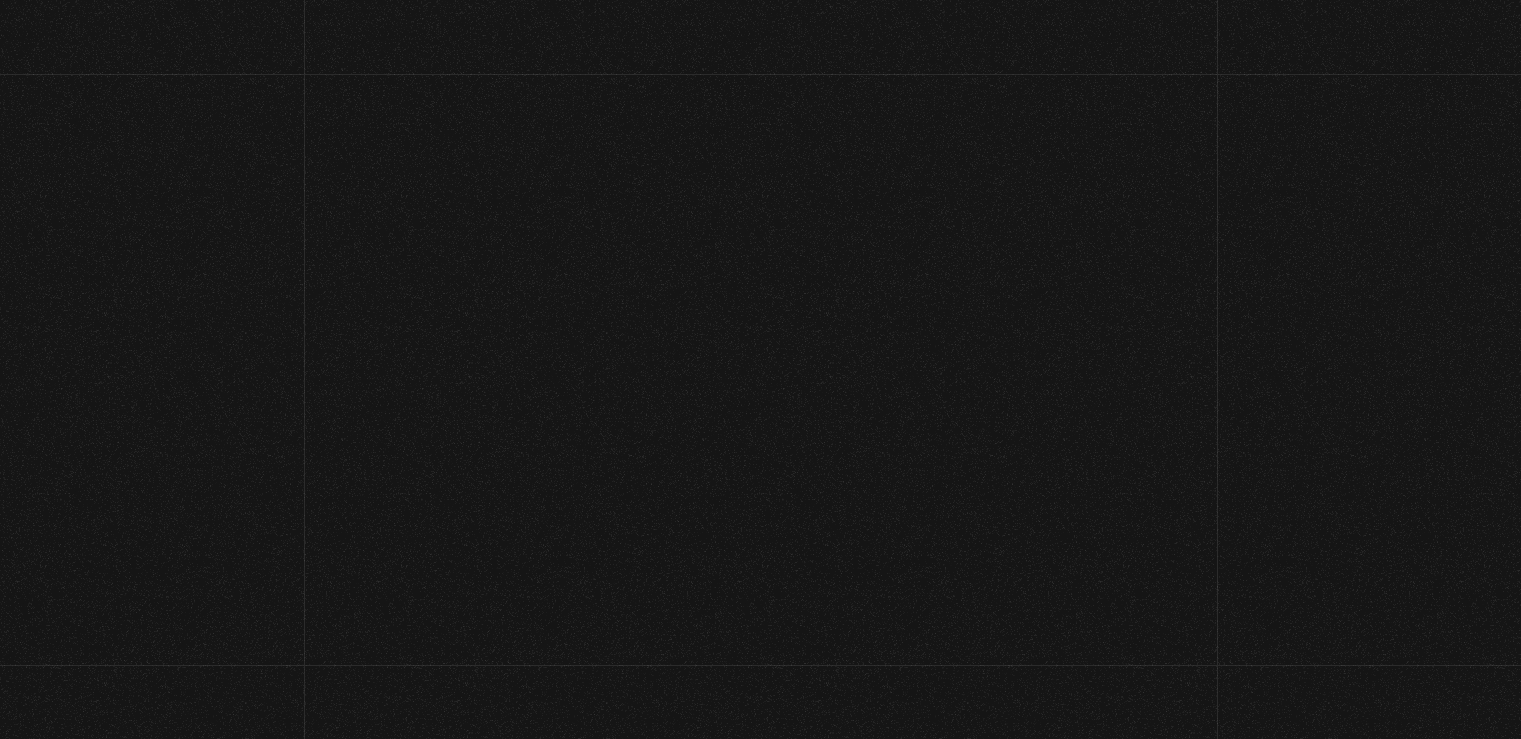 scroll, scrollTop: 0, scrollLeft: 0, axis: both 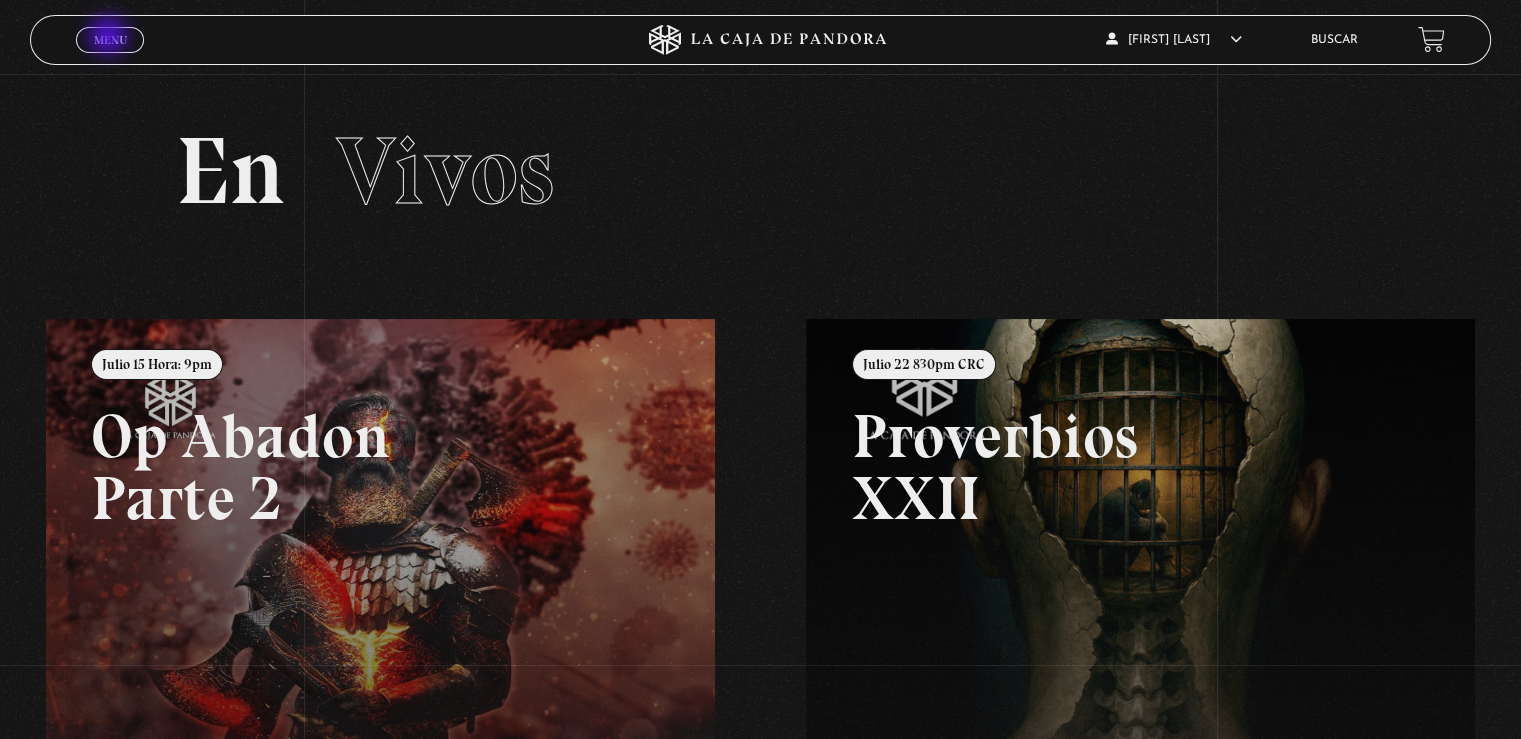 click on "Menu" at bounding box center [110, 40] 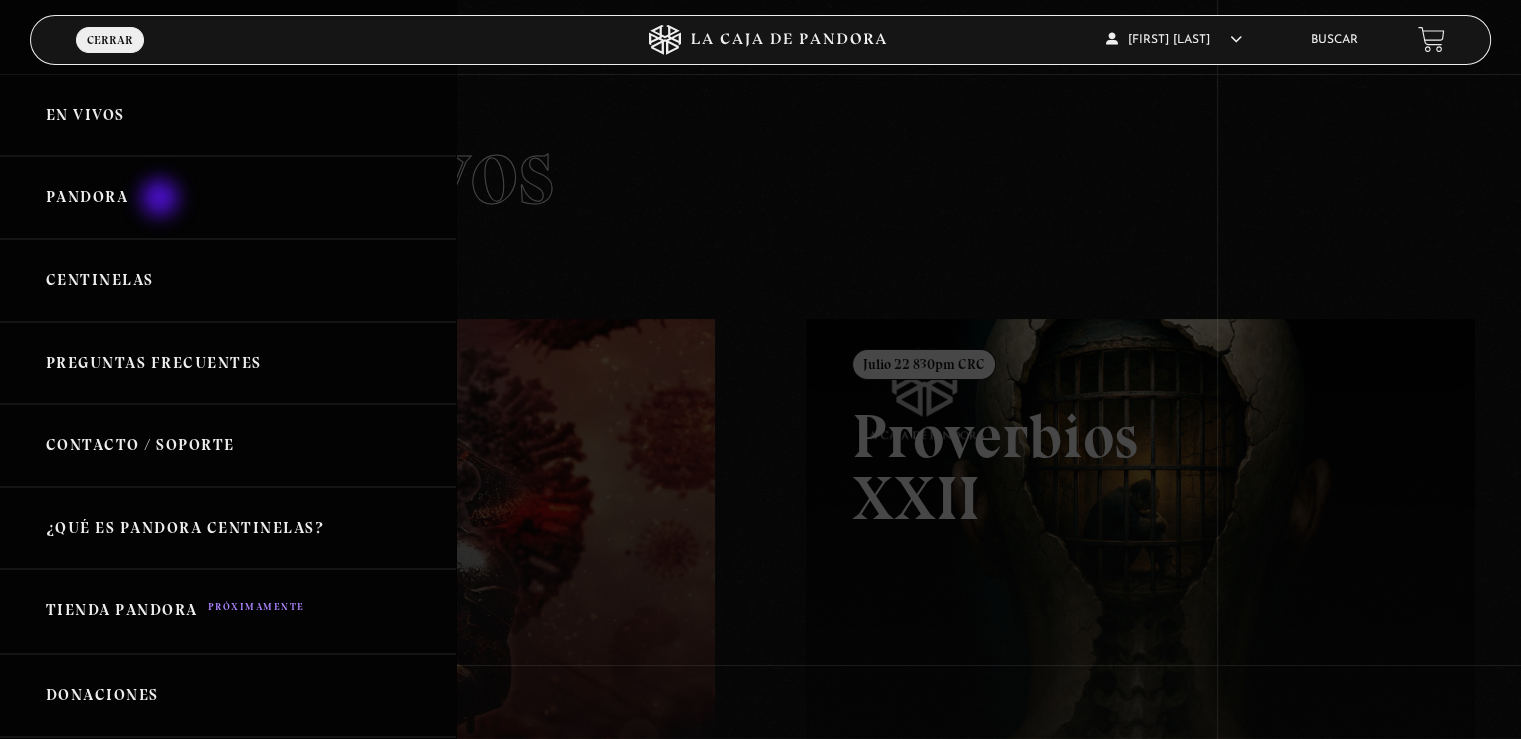 click on "Pandora" at bounding box center (228, 197) 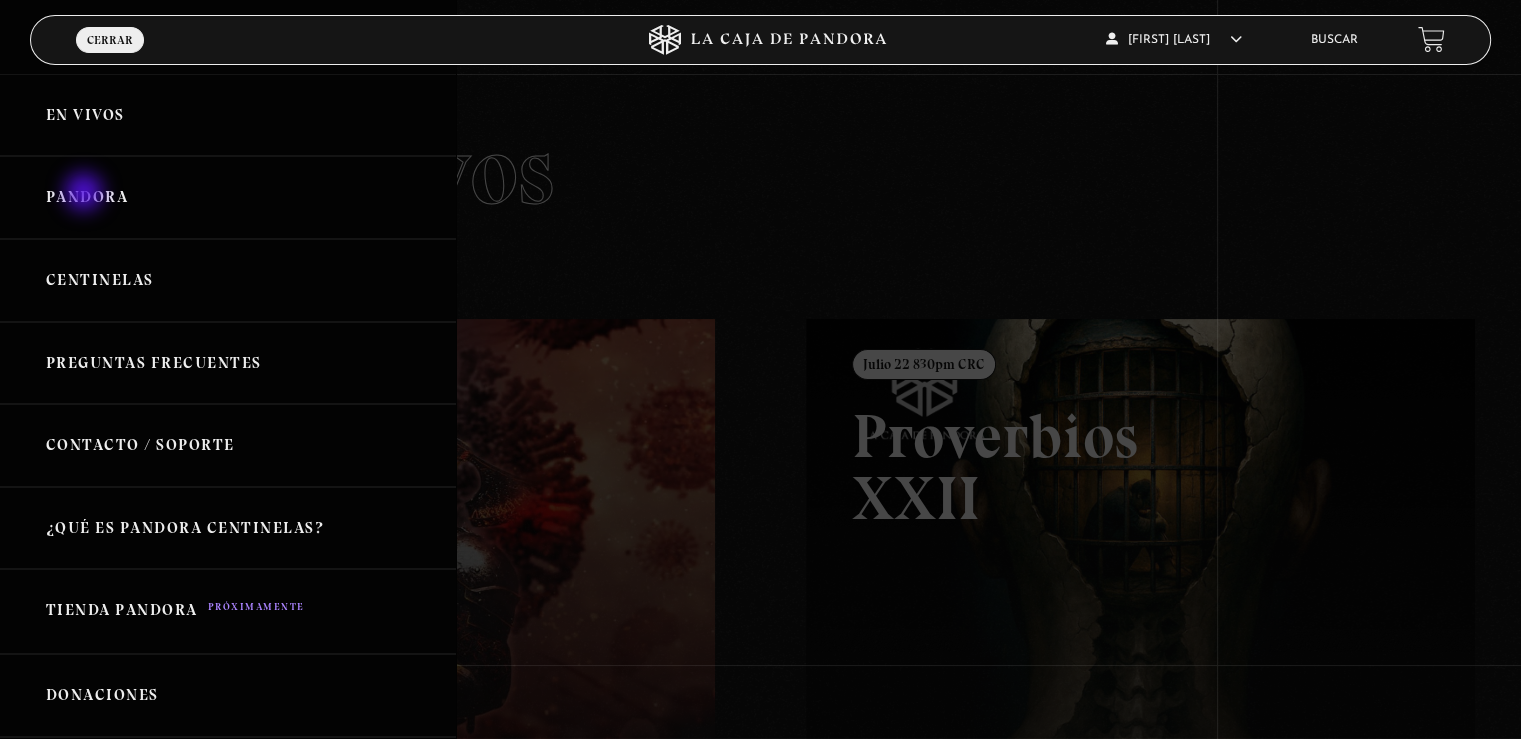 click on "Pandora" at bounding box center (228, 197) 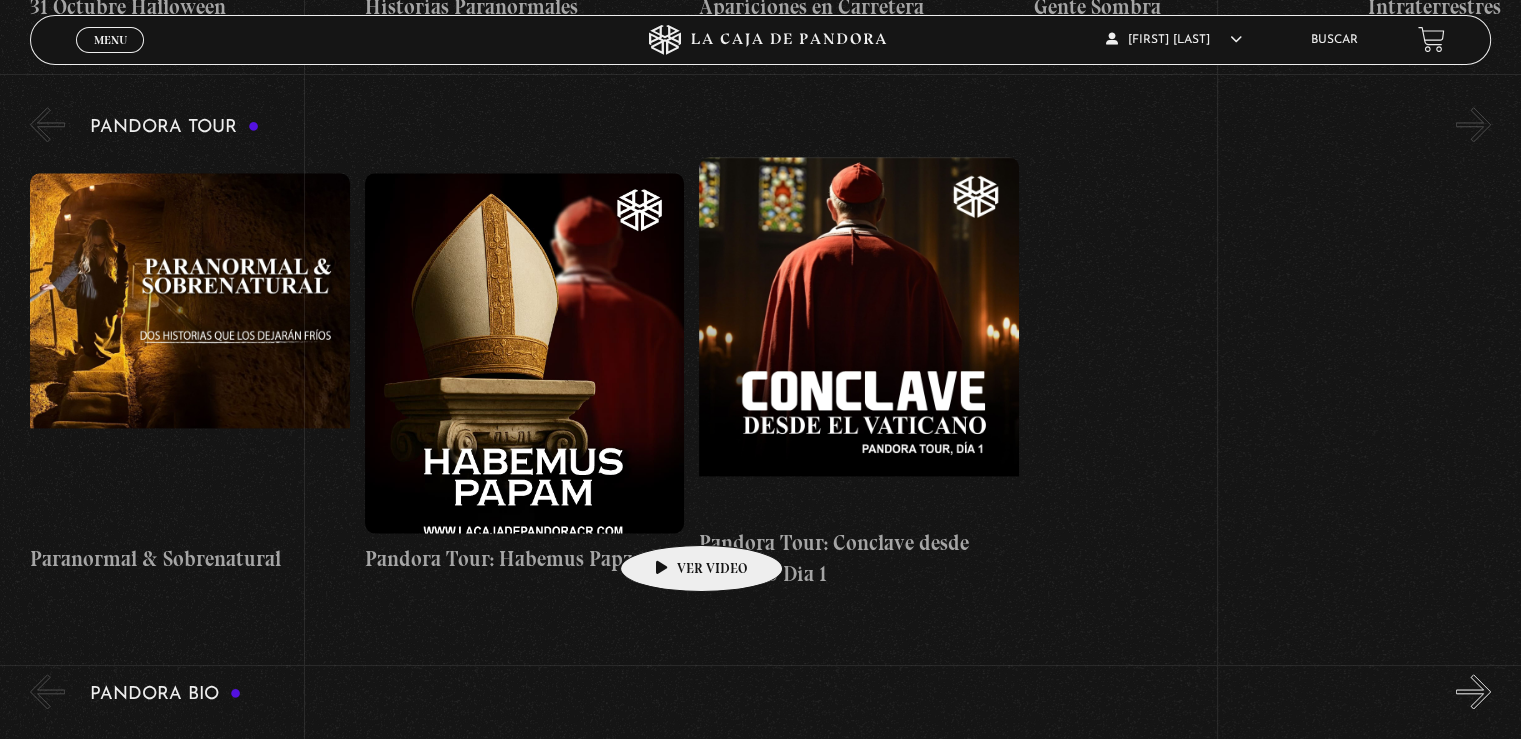 scroll, scrollTop: 2506, scrollLeft: 0, axis: vertical 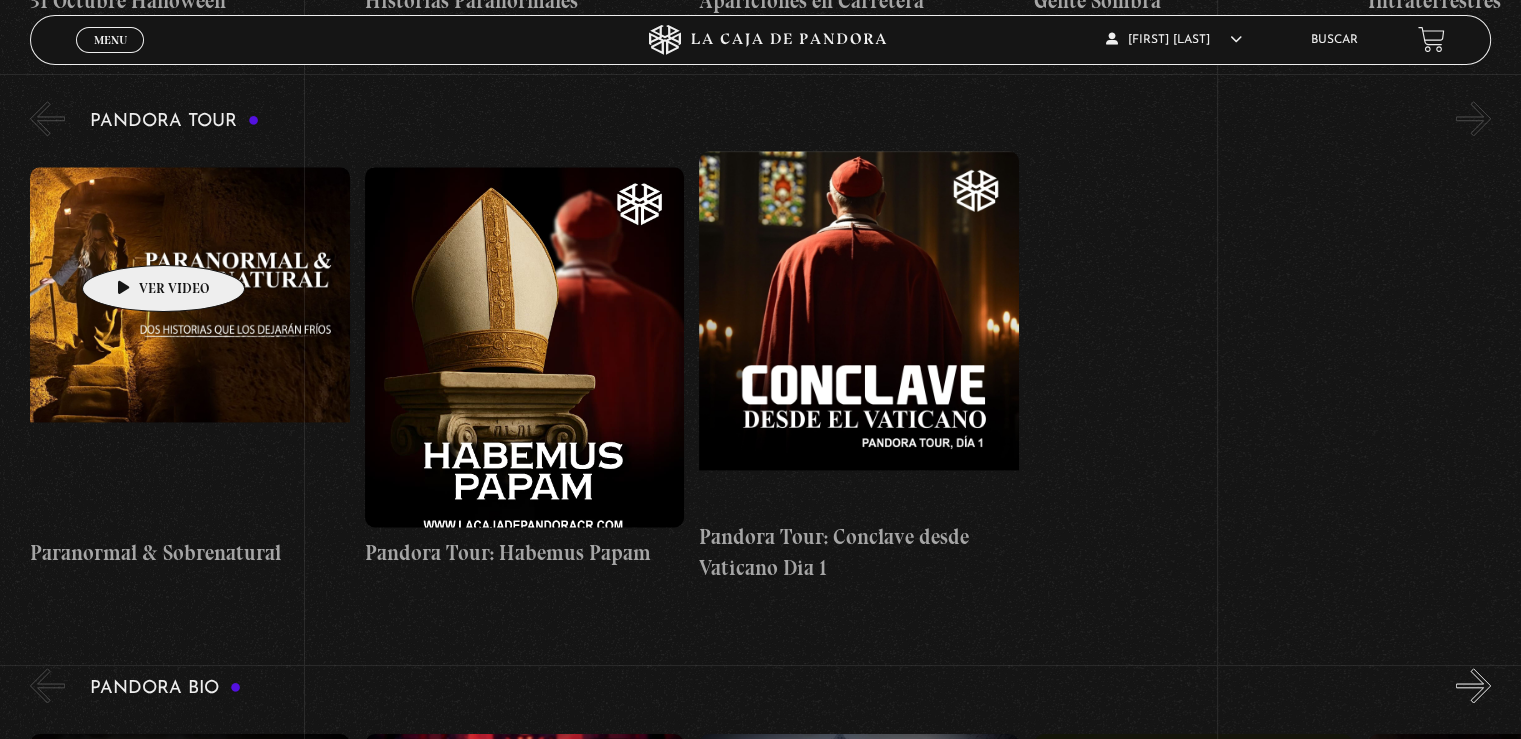 click at bounding box center [189, 347] 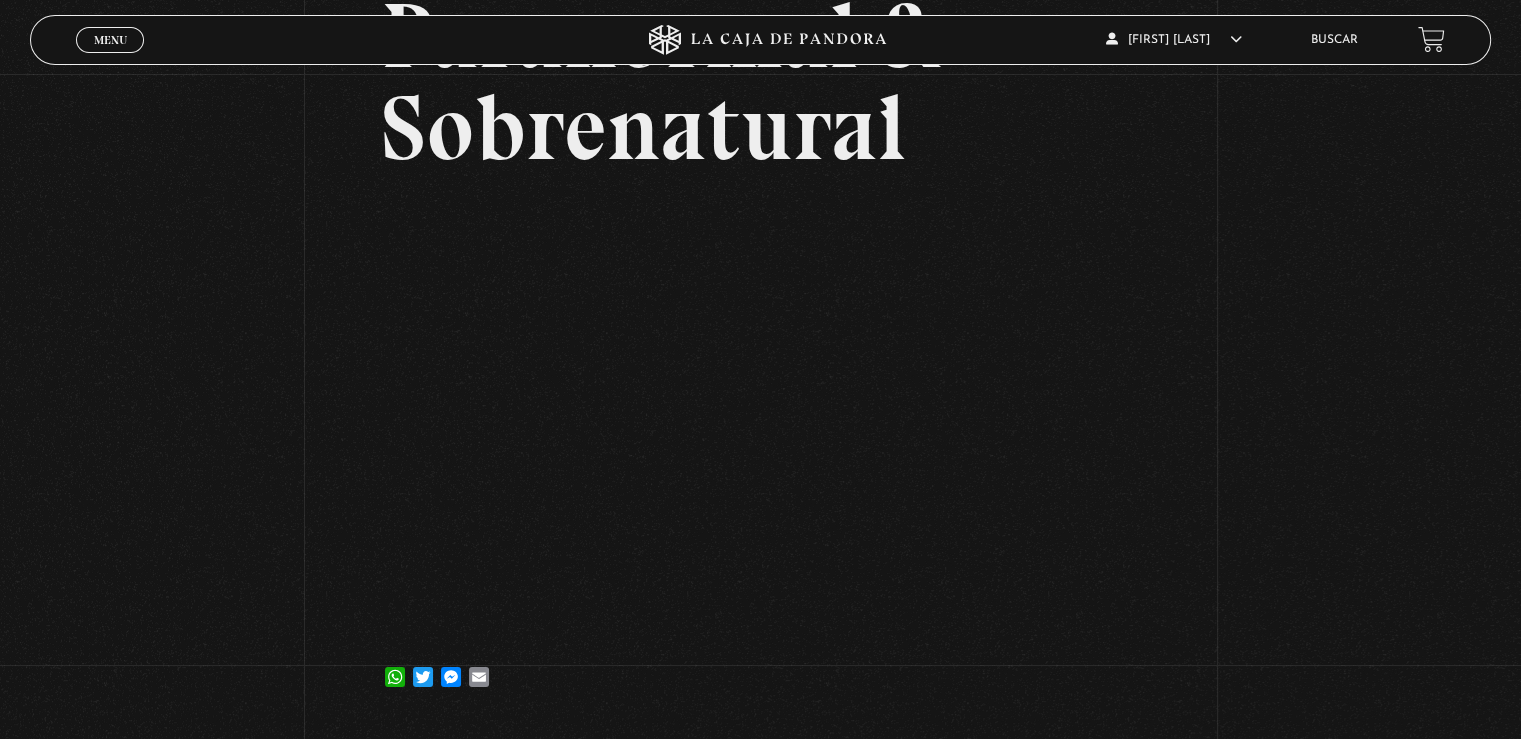 scroll, scrollTop: 266, scrollLeft: 0, axis: vertical 